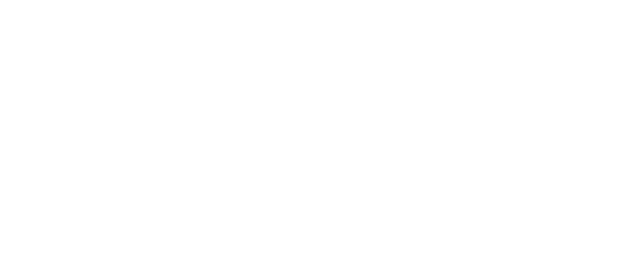scroll, scrollTop: 0, scrollLeft: 0, axis: both 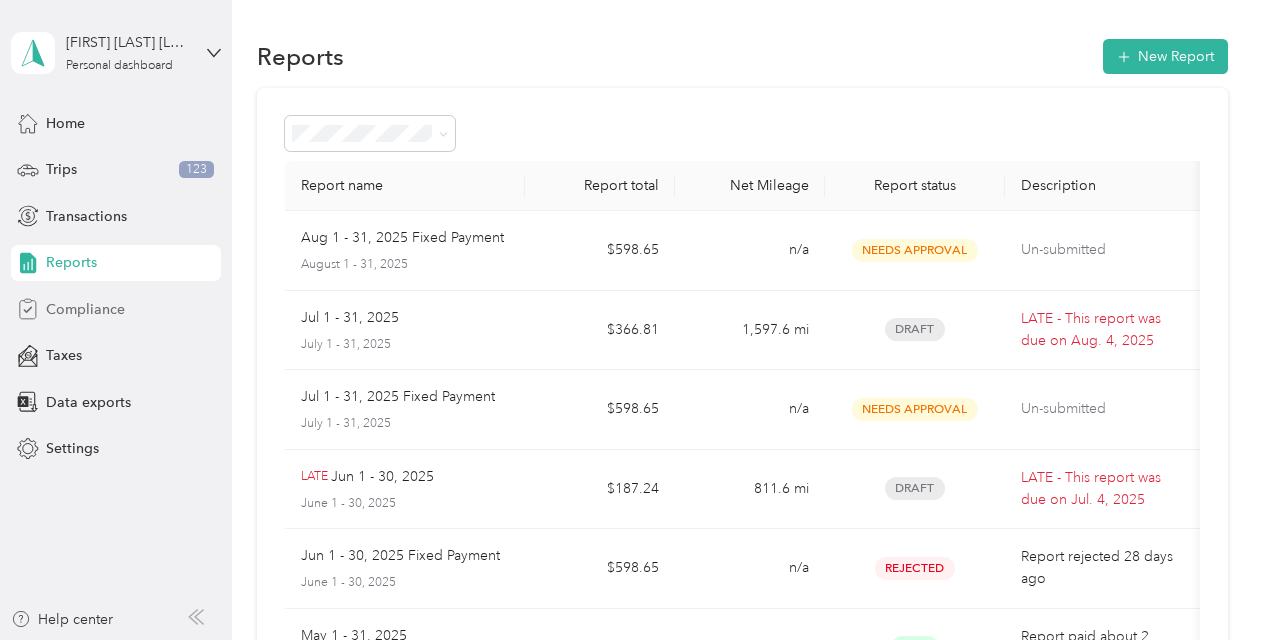 click on "Compliance" at bounding box center [85, 309] 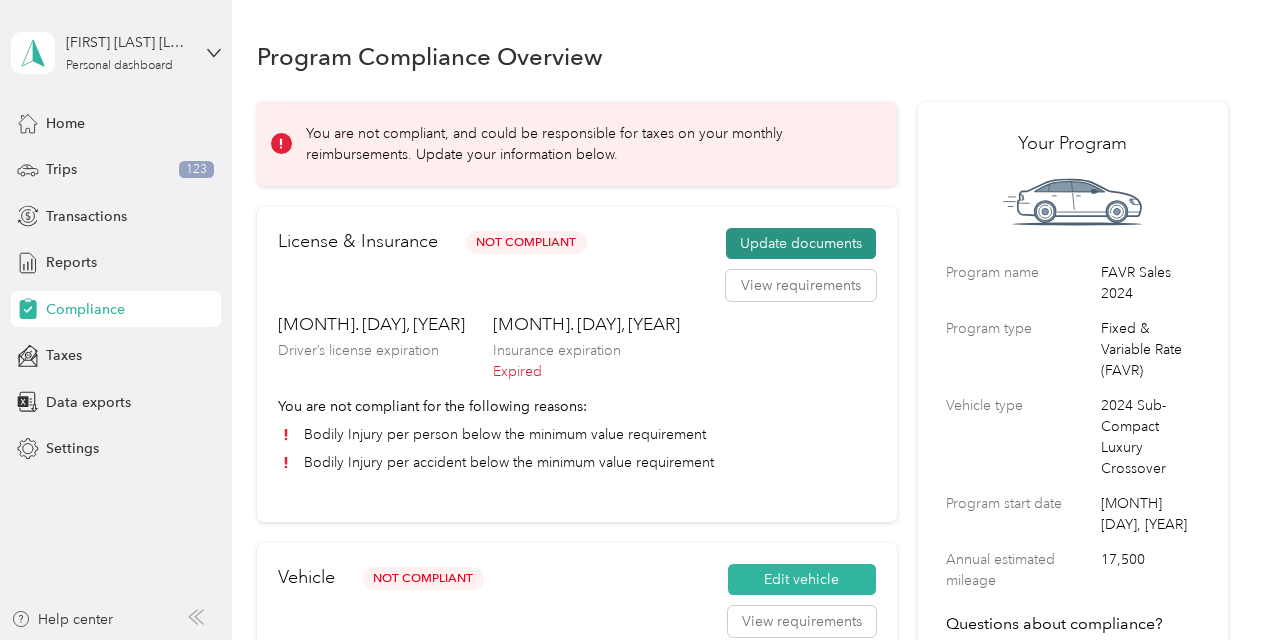 click on "Update documents" at bounding box center (801, 244) 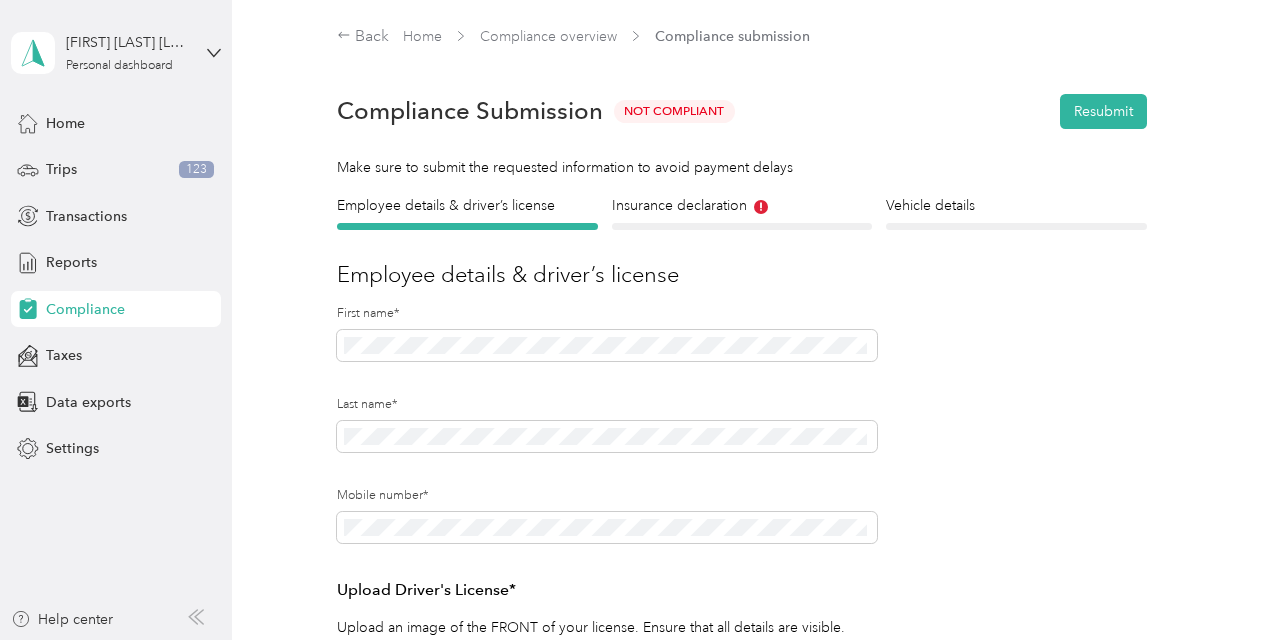 click on "First name*" at bounding box center (606, 350) 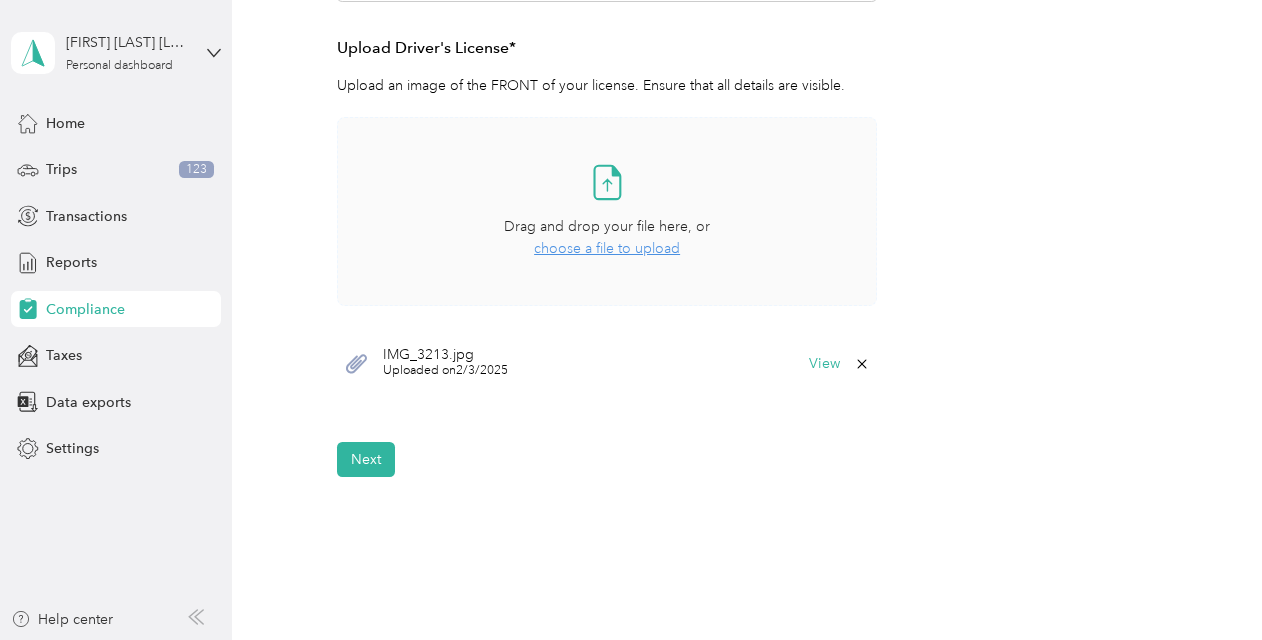 scroll, scrollTop: 542, scrollLeft: 0, axis: vertical 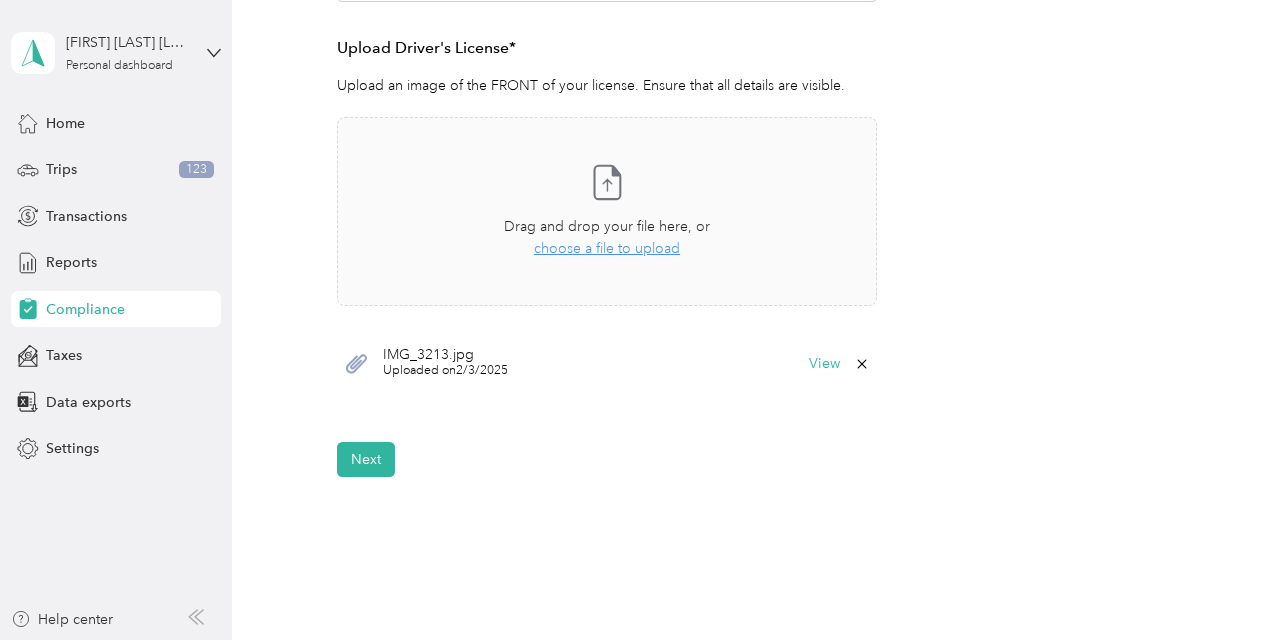 click on "IMG_3213.jpg Uploaded on  2/3/2025 View" at bounding box center (606, 364) 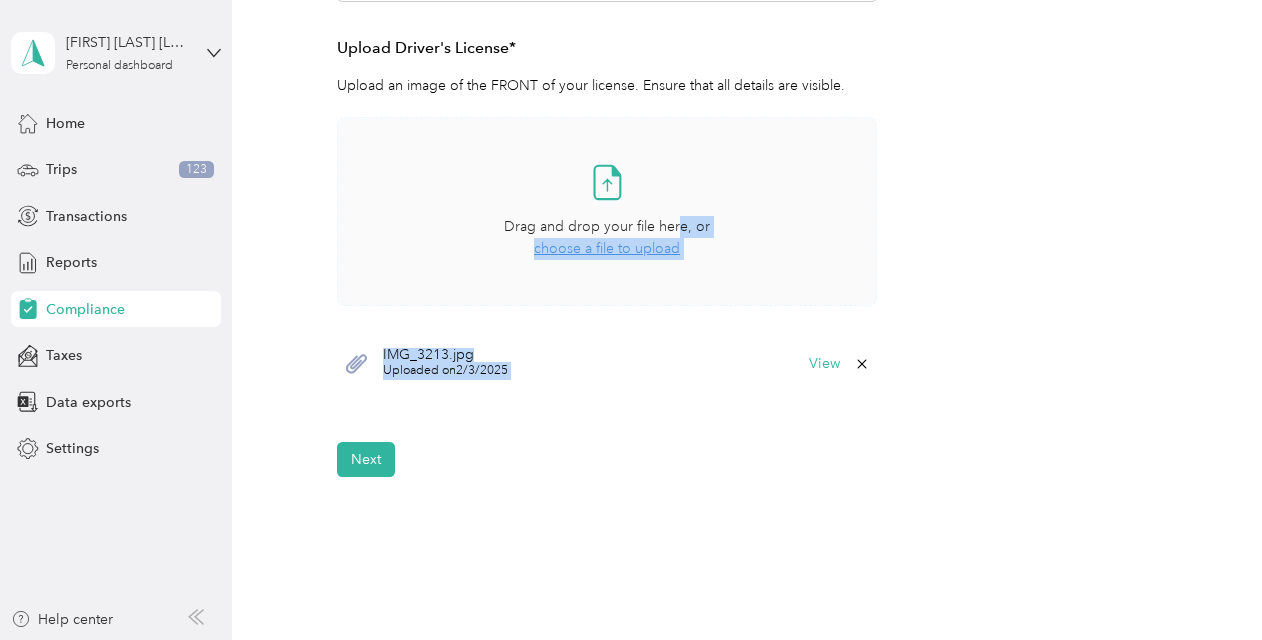 drag, startPoint x: 766, startPoint y: 358, endPoint x: 676, endPoint y: 202, distance: 180.09998 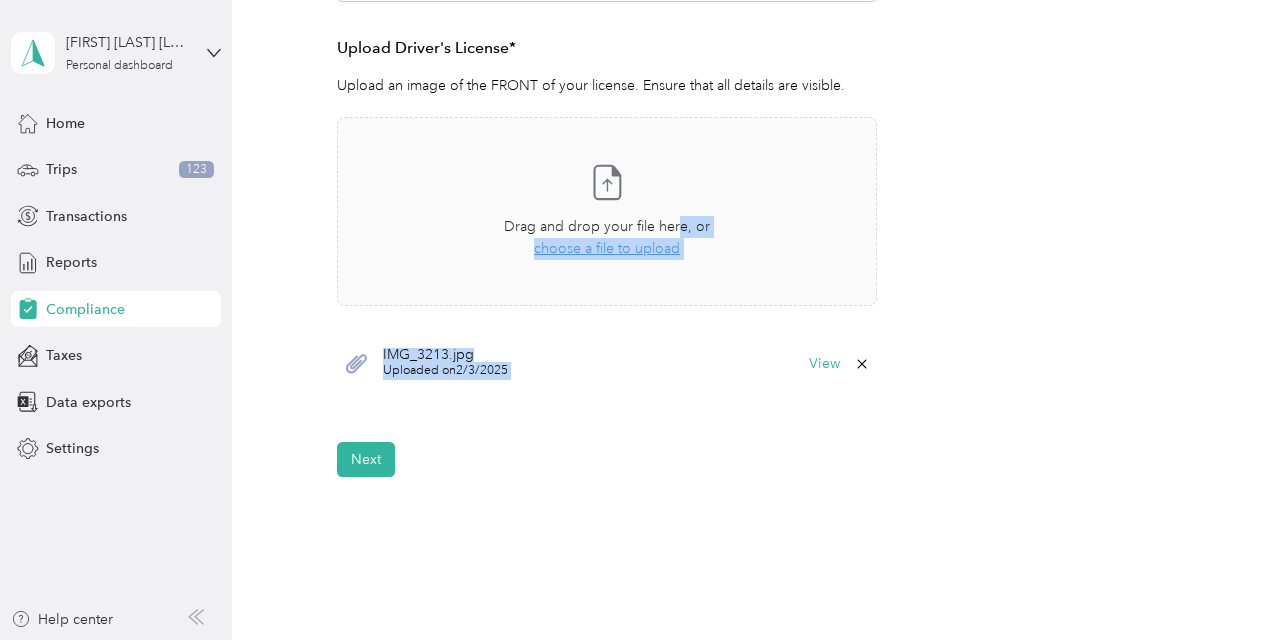 click 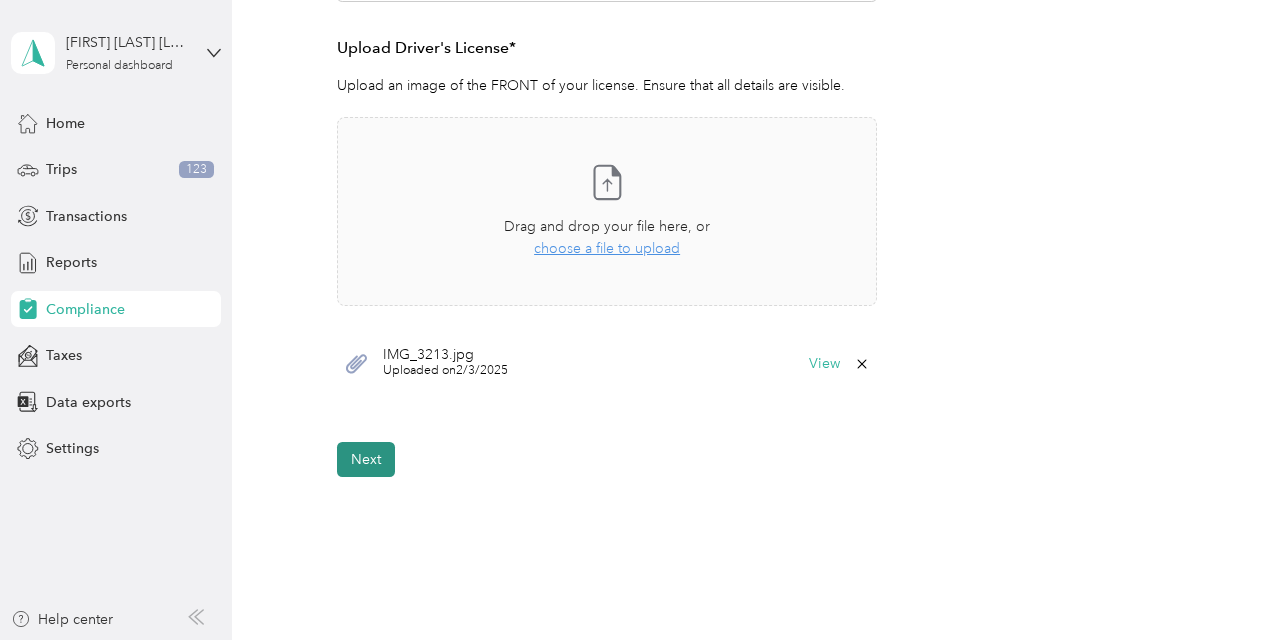 click on "Next" at bounding box center [366, 459] 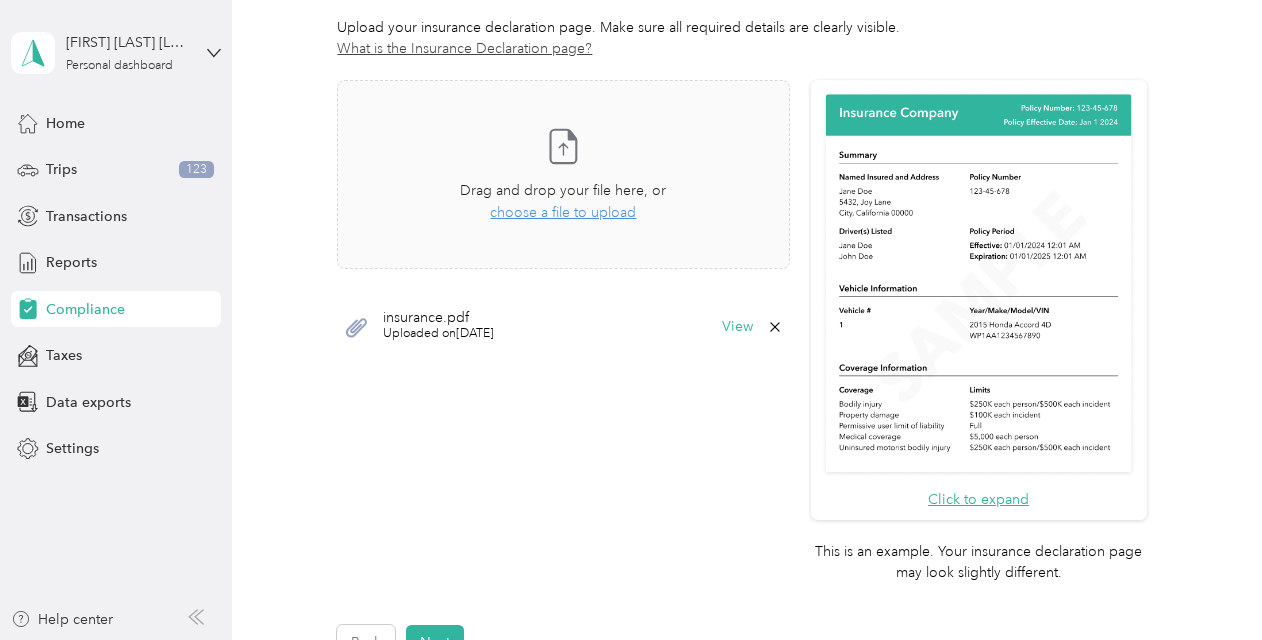 scroll, scrollTop: 552, scrollLeft: 0, axis: vertical 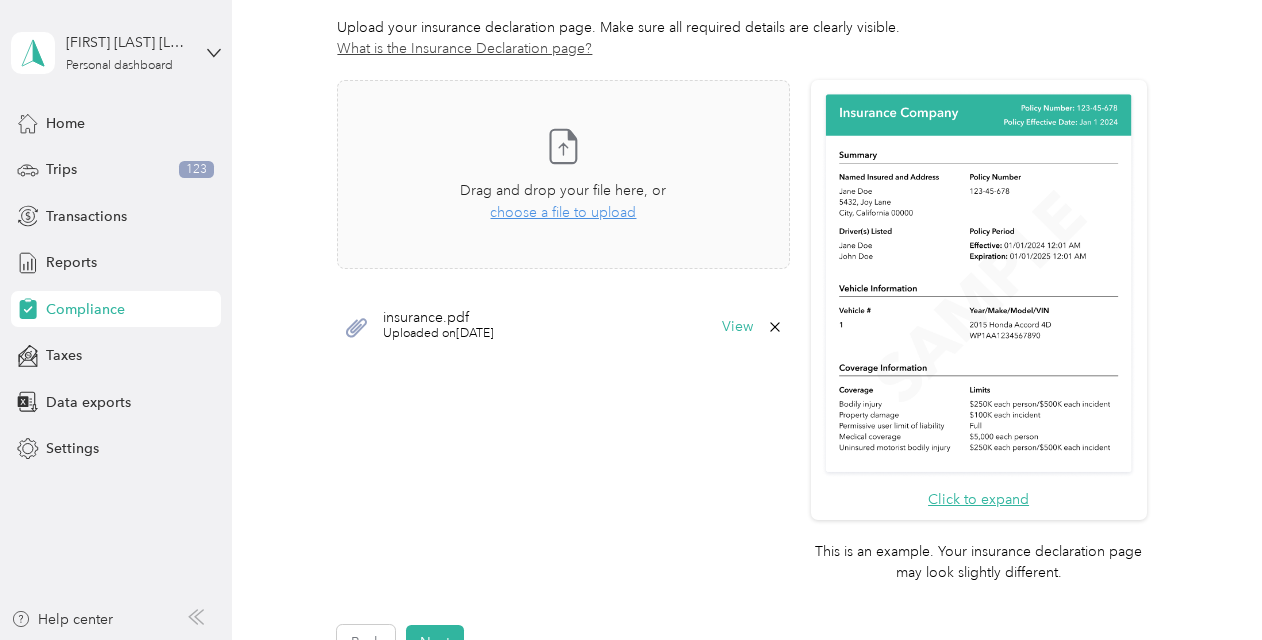 click on "insurance.pdf Uploaded on  4/7/2025 View" at bounding box center [563, 327] 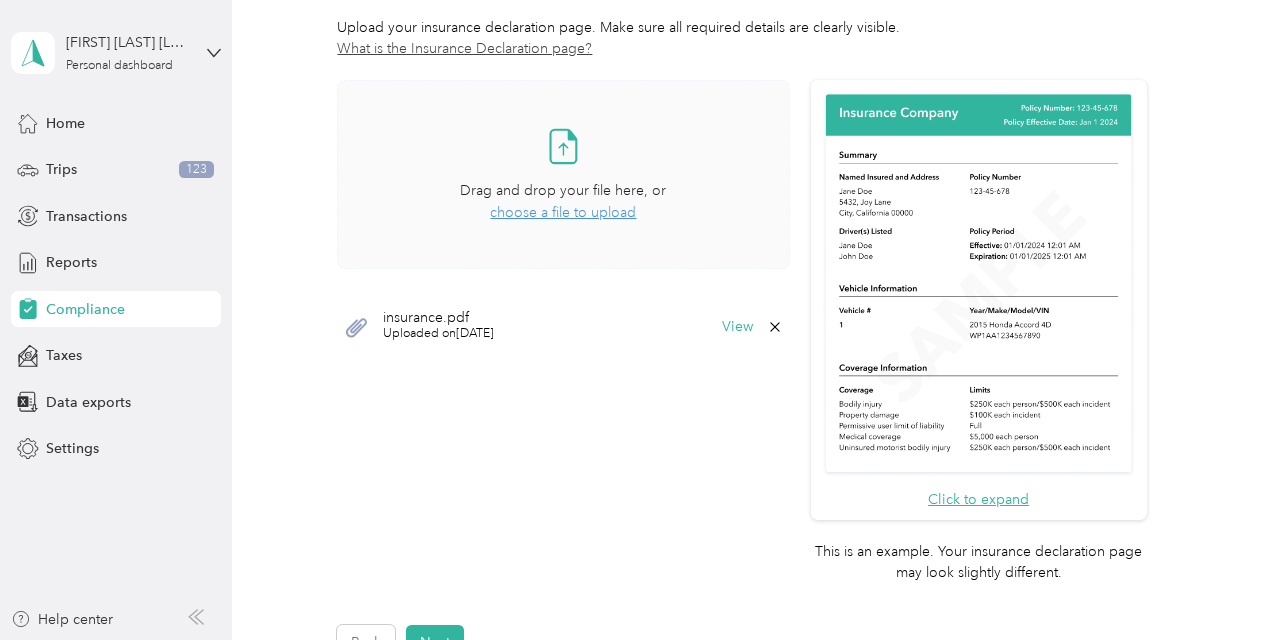 click on "Drag and drop your file here, or choose a file to upload" at bounding box center [563, 202] 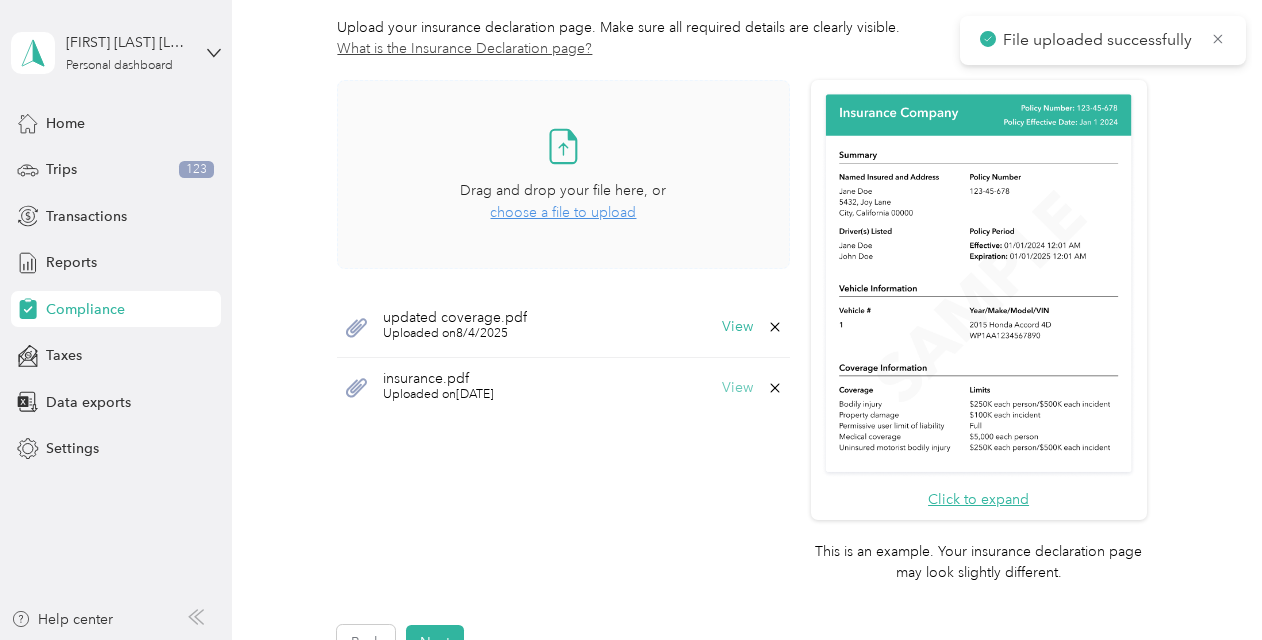 click on "View" at bounding box center [737, 388] 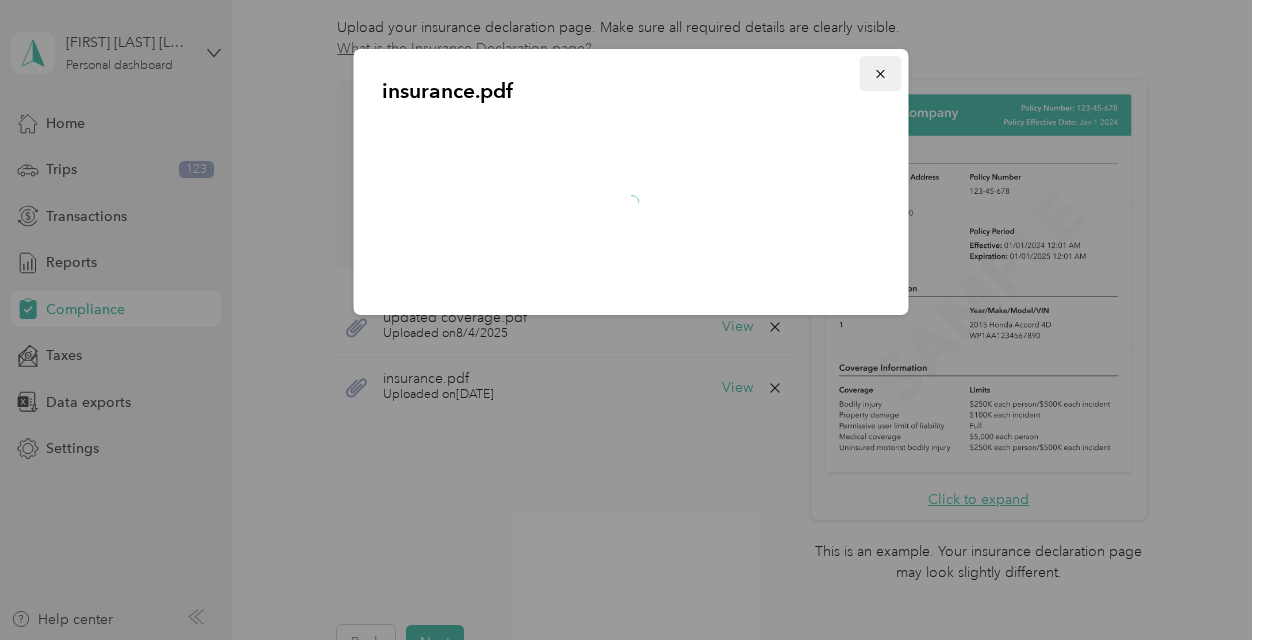 click at bounding box center (881, 73) 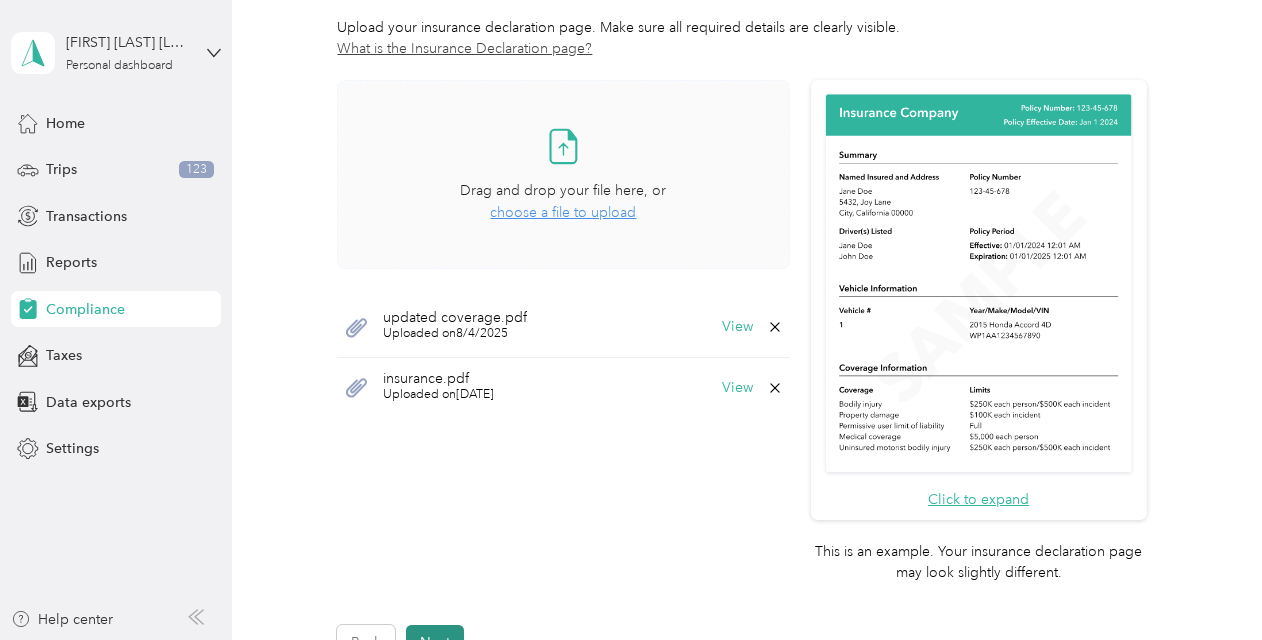 click on "Next" at bounding box center [435, 642] 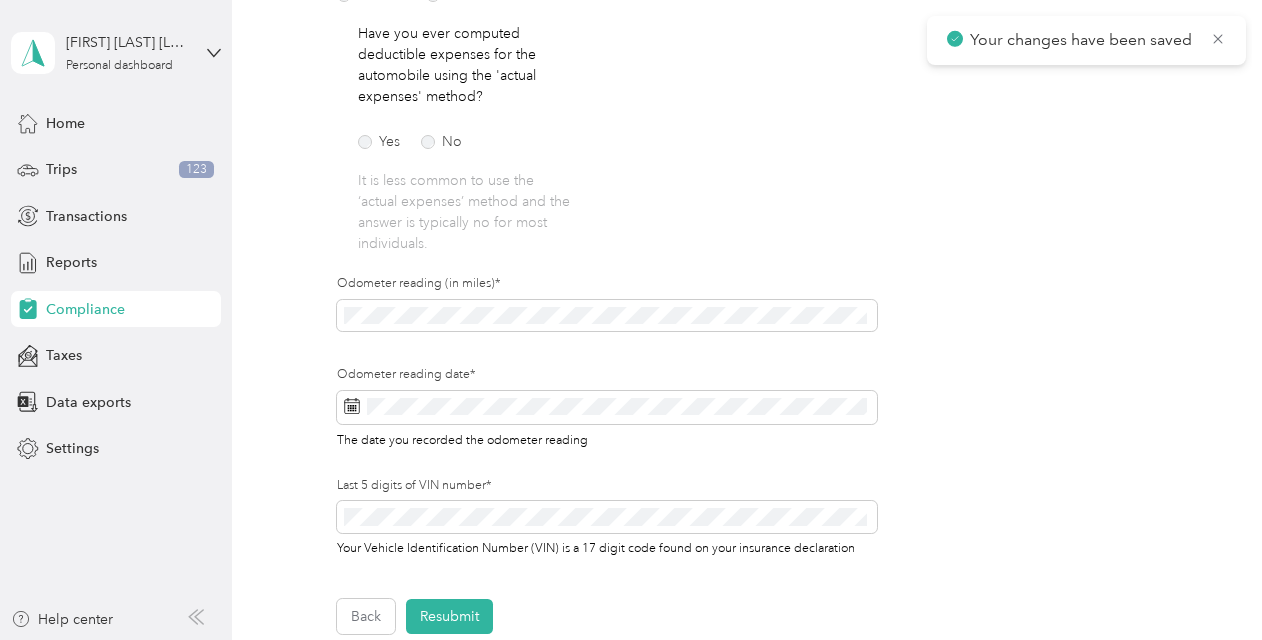 scroll, scrollTop: 444, scrollLeft: 0, axis: vertical 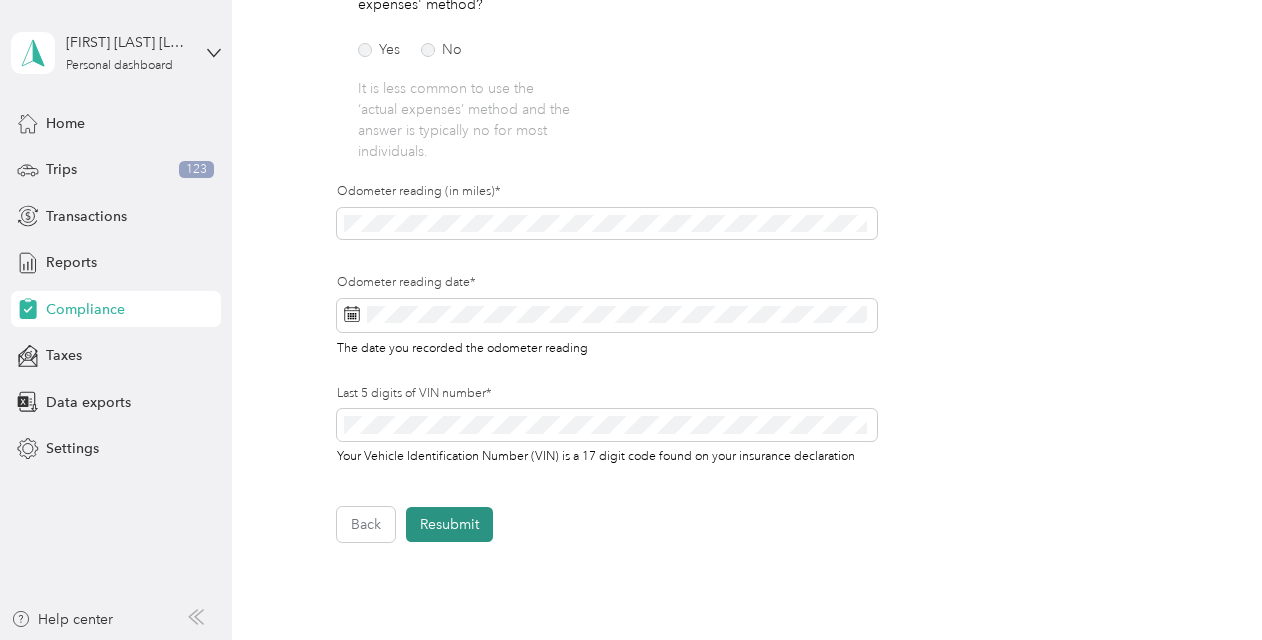 click on "Resubmit" at bounding box center [449, 524] 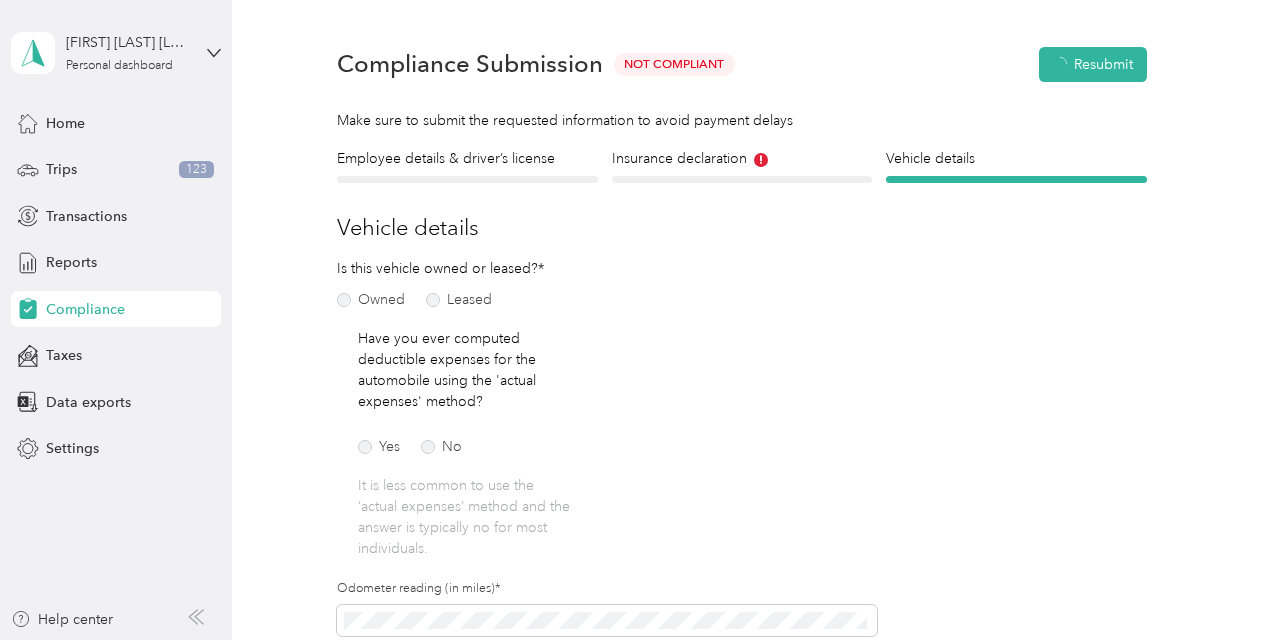 scroll, scrollTop: 24, scrollLeft: 0, axis: vertical 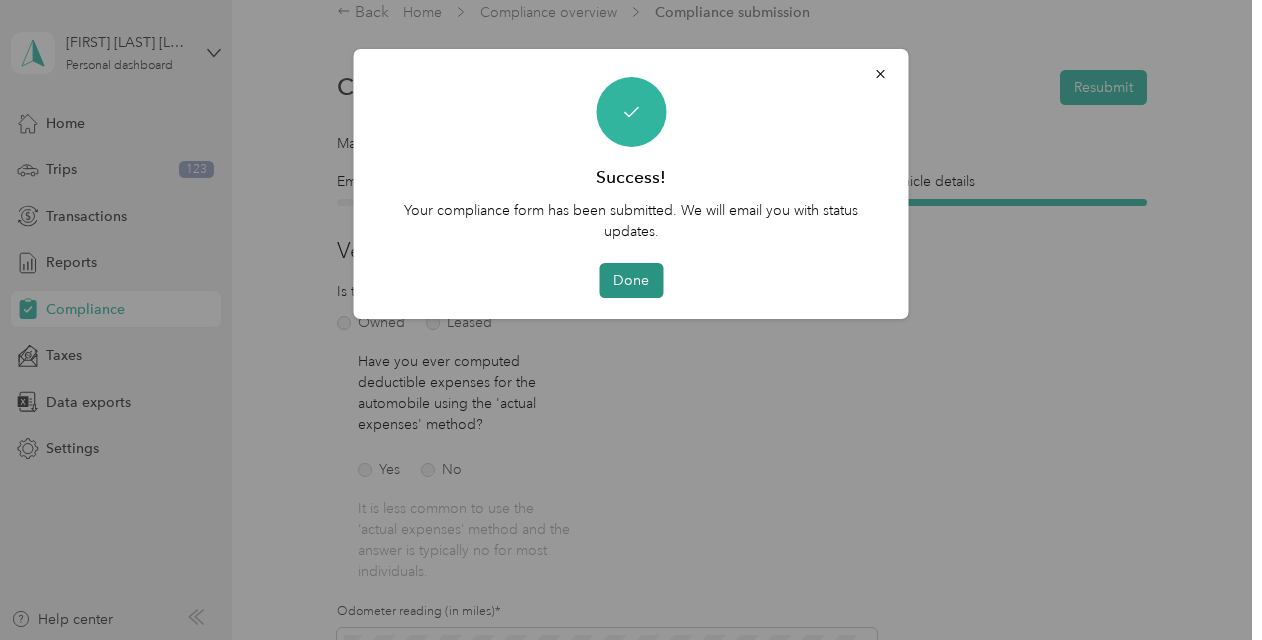 click on "Done" at bounding box center (631, 280) 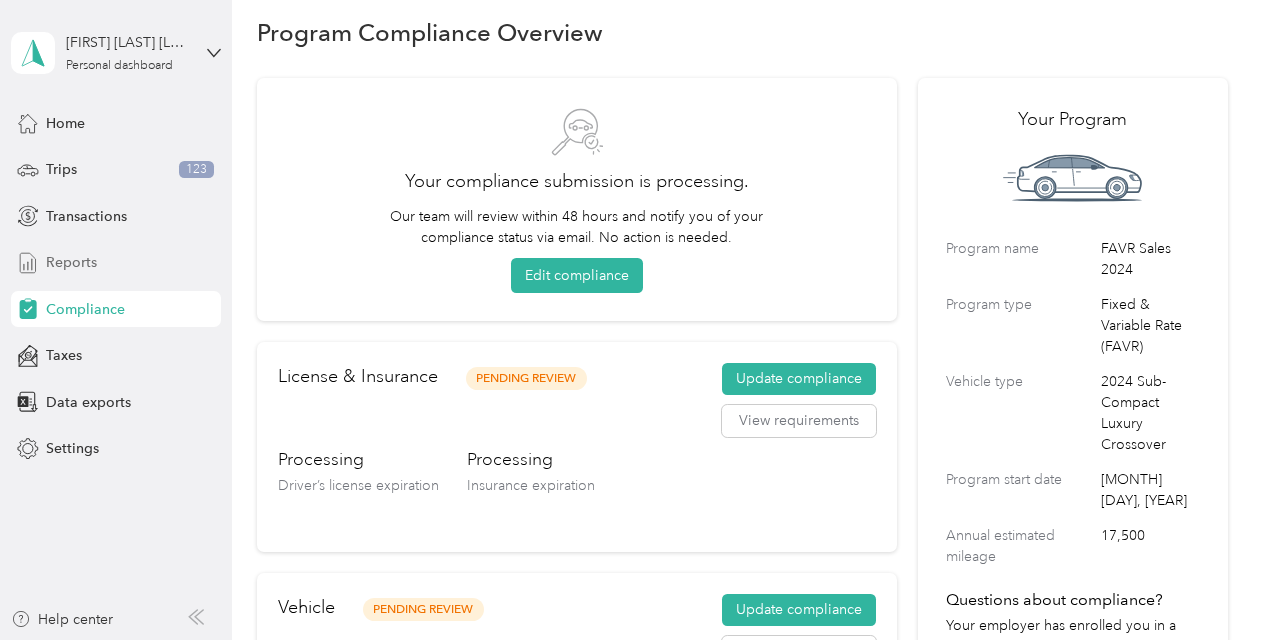 click on "Reports" at bounding box center (71, 262) 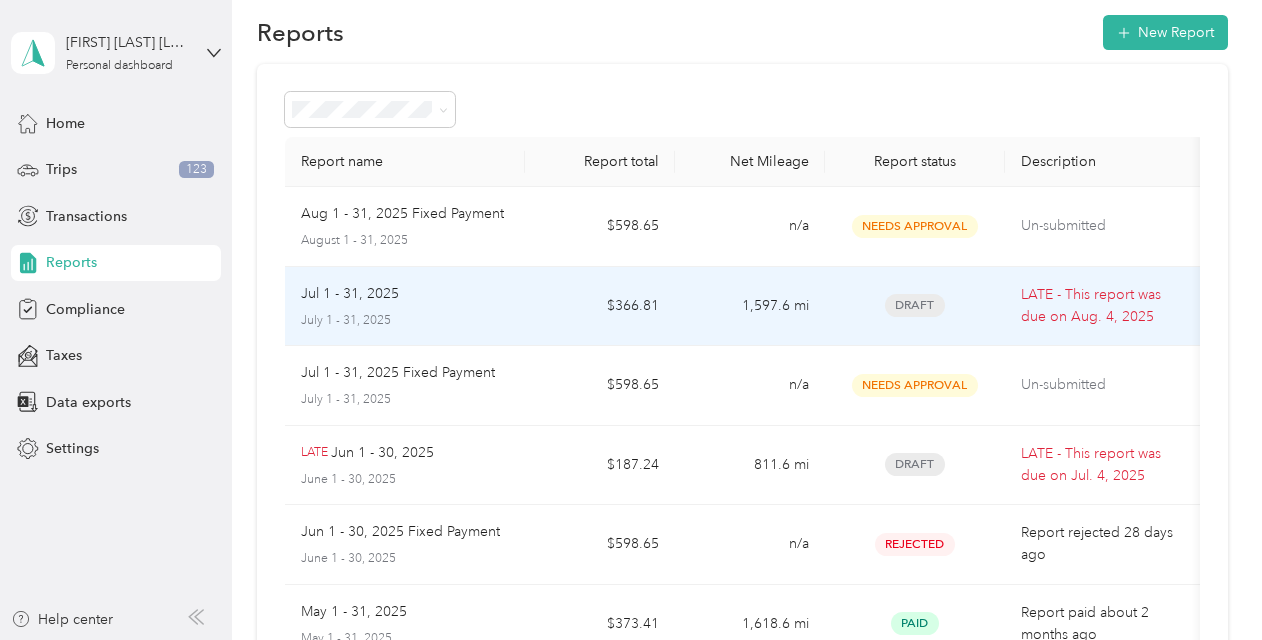 click on "LATE - This report was due on   Aug. 4, 2025" at bounding box center (1105, 307) 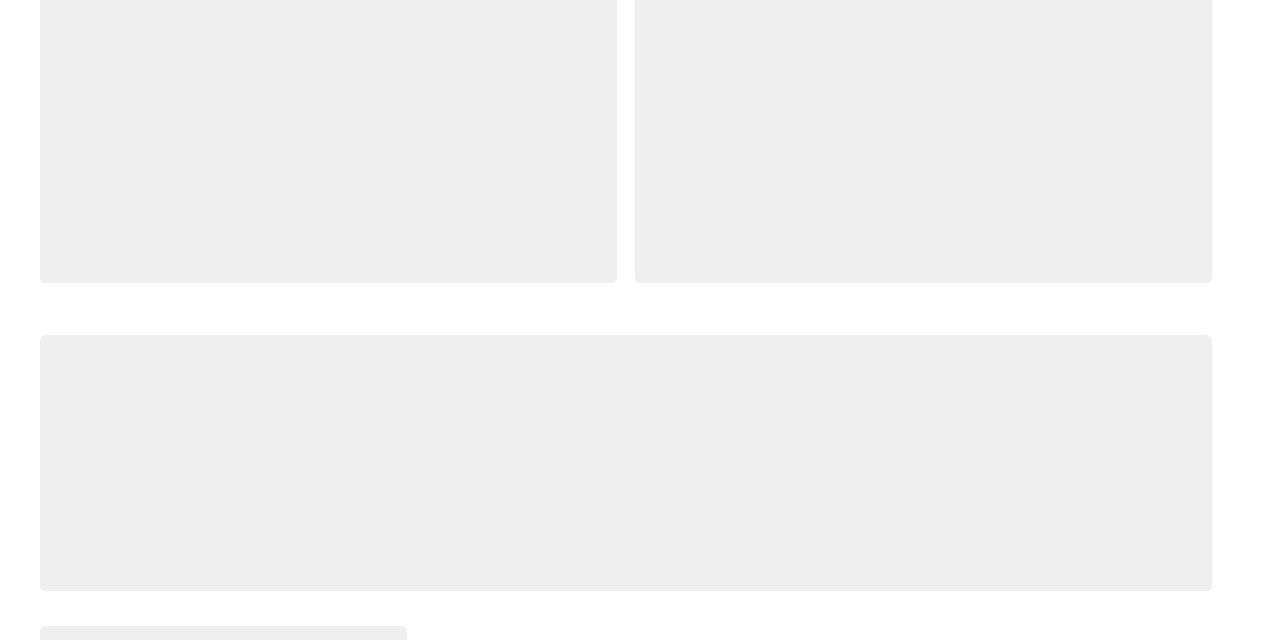 scroll, scrollTop: 0, scrollLeft: 0, axis: both 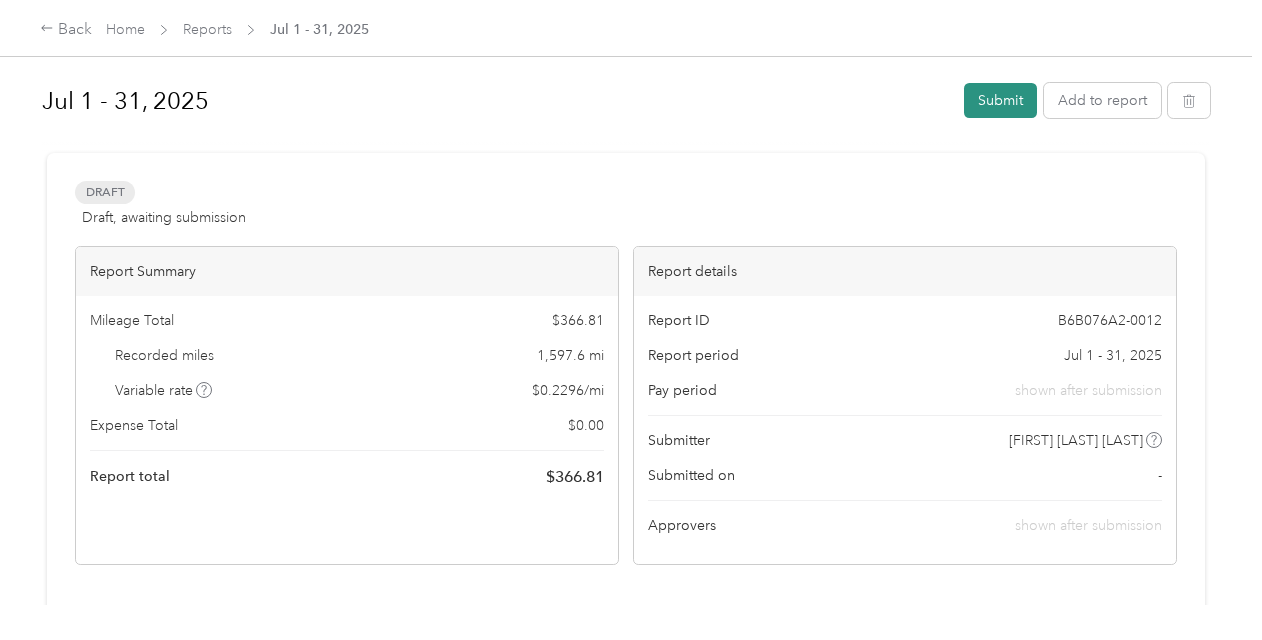 click on "Submit" at bounding box center (1000, 100) 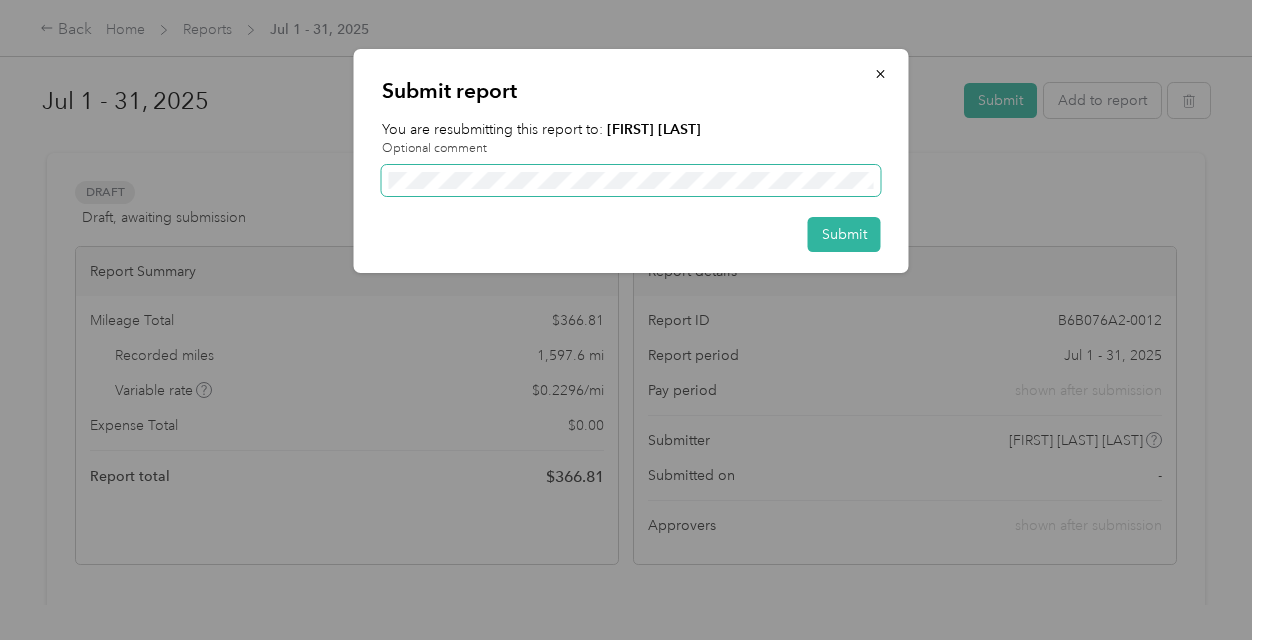 scroll, scrollTop: 0, scrollLeft: 435, axis: horizontal 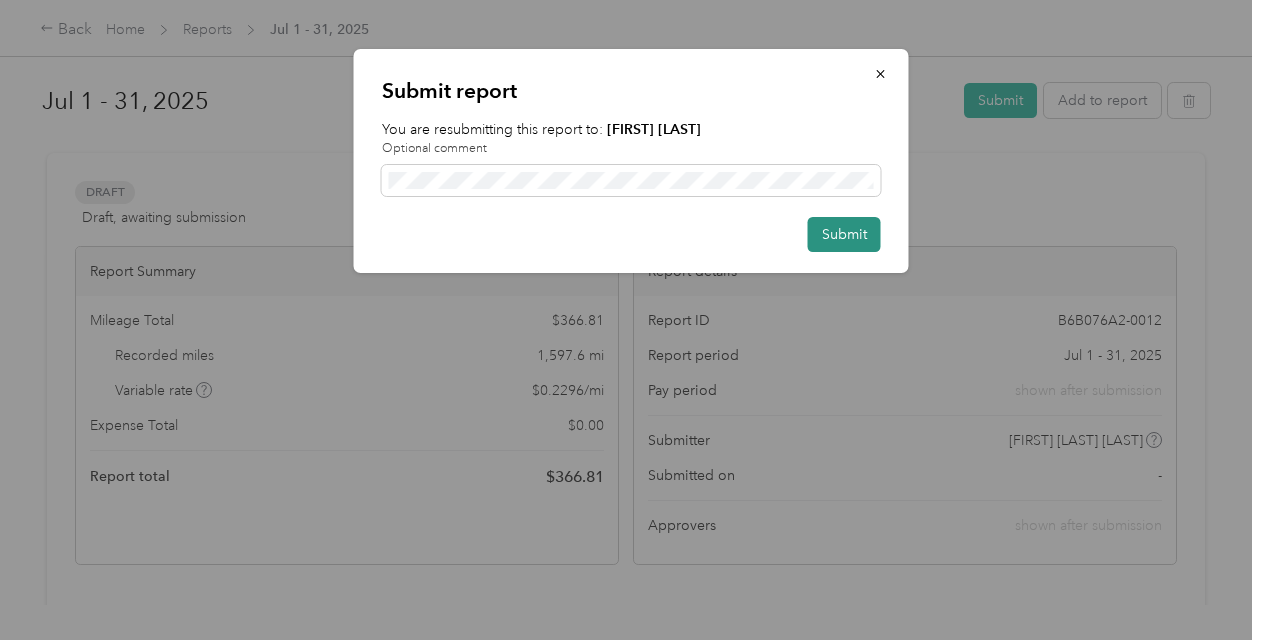click on "Submit" at bounding box center (844, 234) 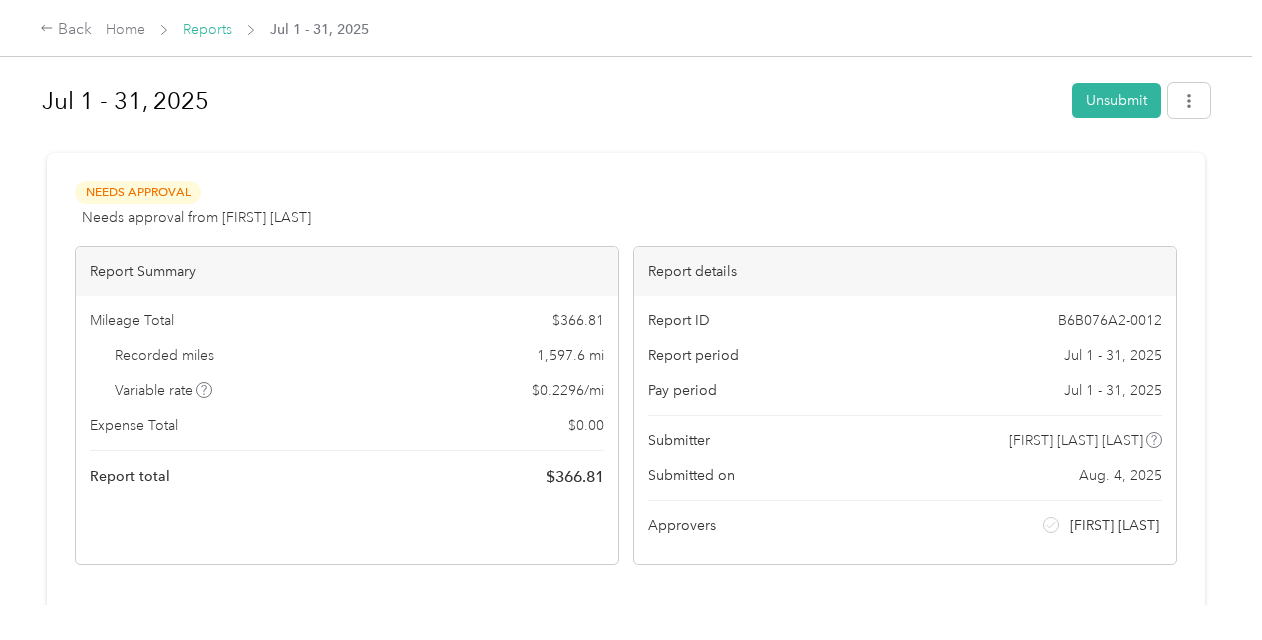 click on "Reports" at bounding box center [207, 29] 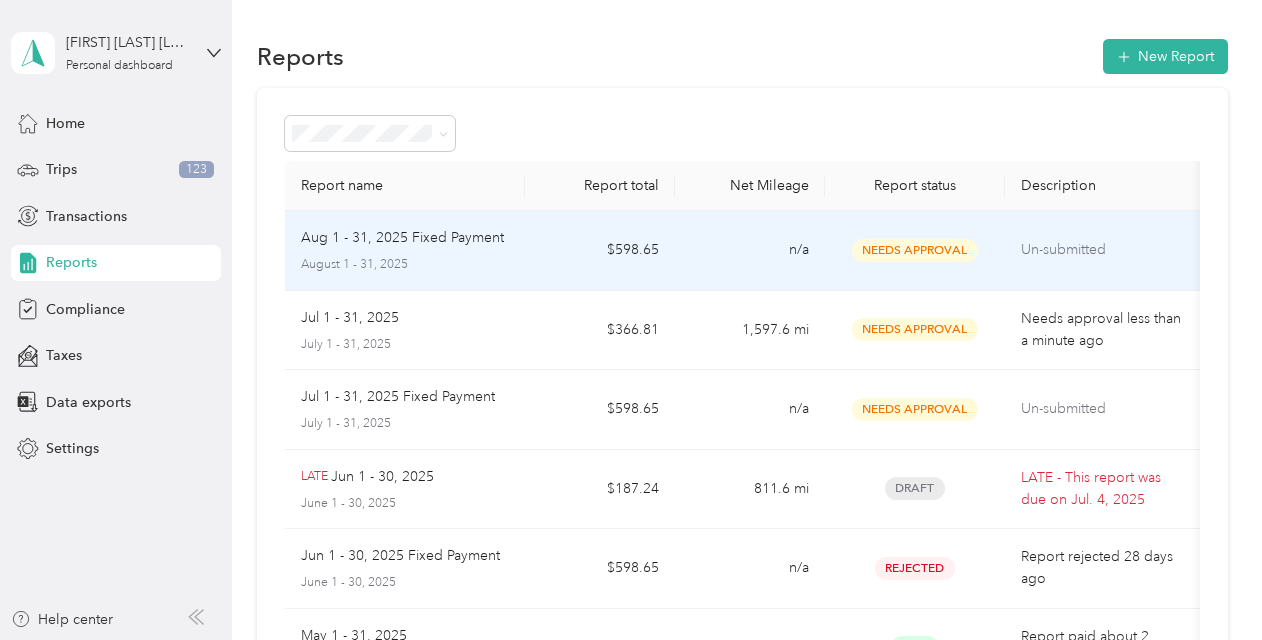 click on "n/a" at bounding box center [750, 251] 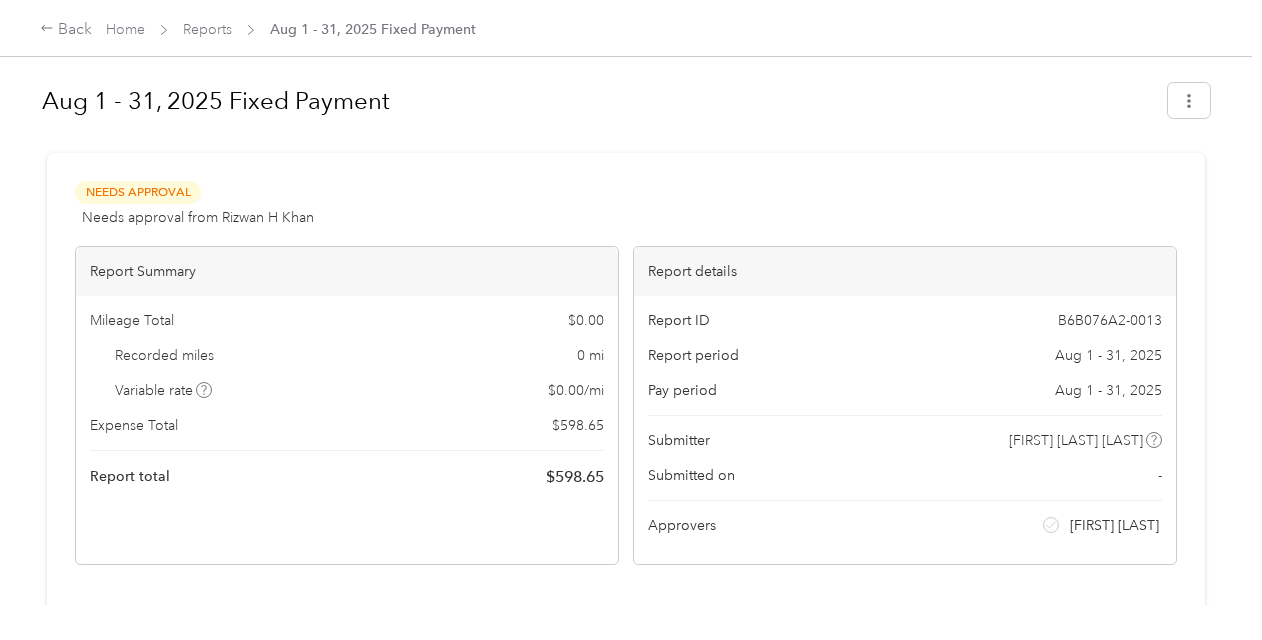 click on "Needs Approval Needs approval from Rizwan H Khan View  activity & comments" at bounding box center [626, 205] 